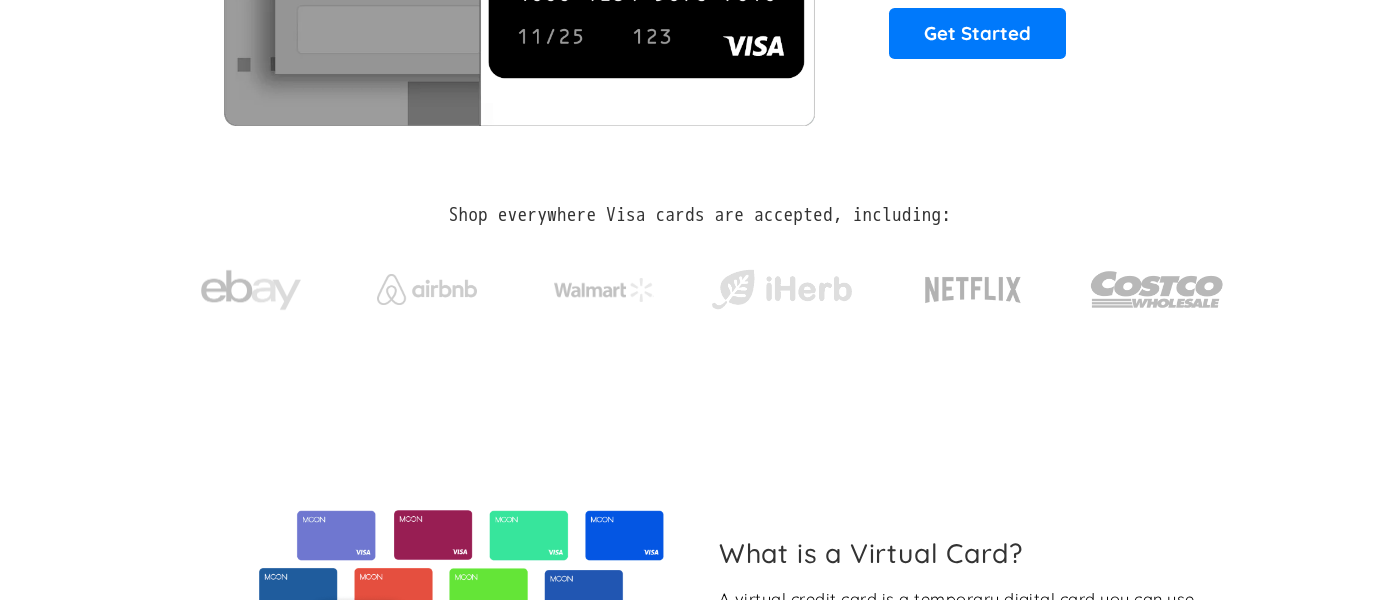 scroll, scrollTop: 540, scrollLeft: 0, axis: vertical 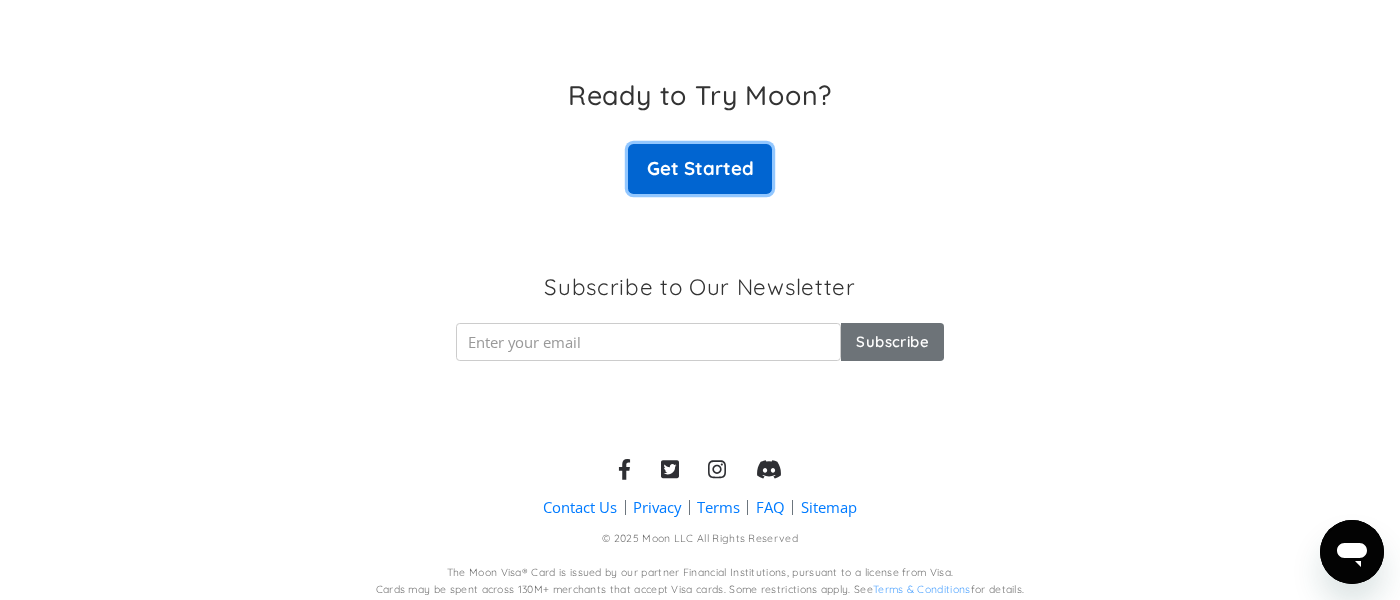 click on "Get Started" at bounding box center [700, 169] 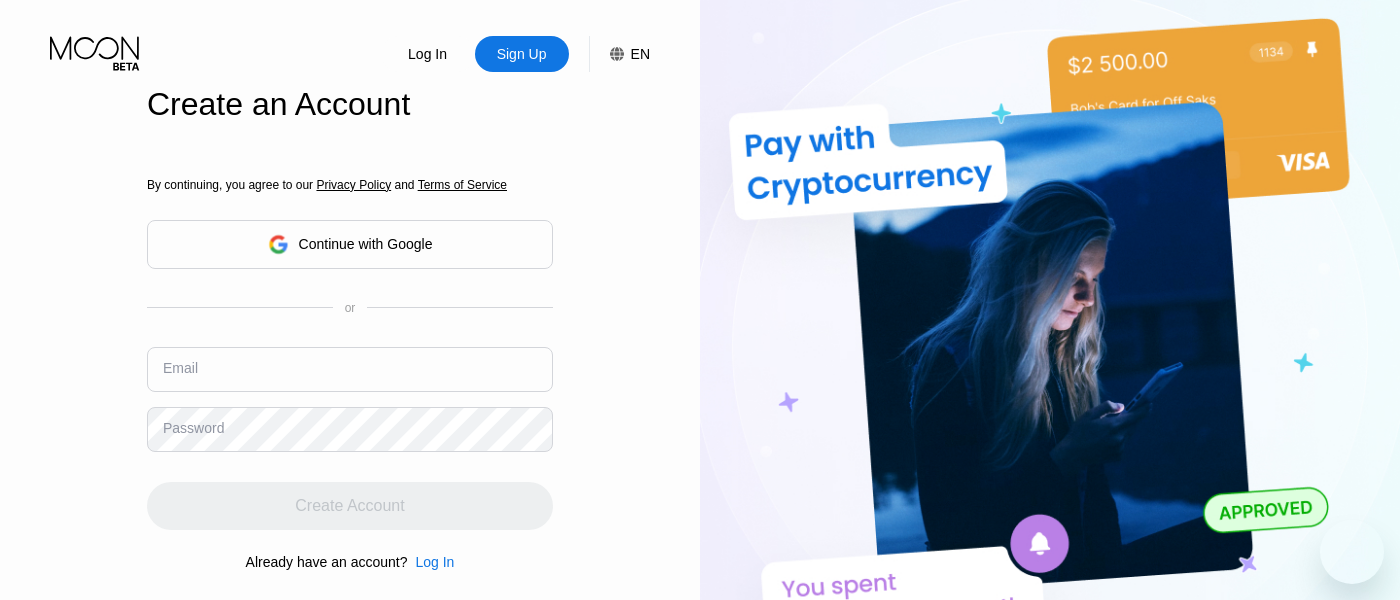 scroll, scrollTop: 0, scrollLeft: 0, axis: both 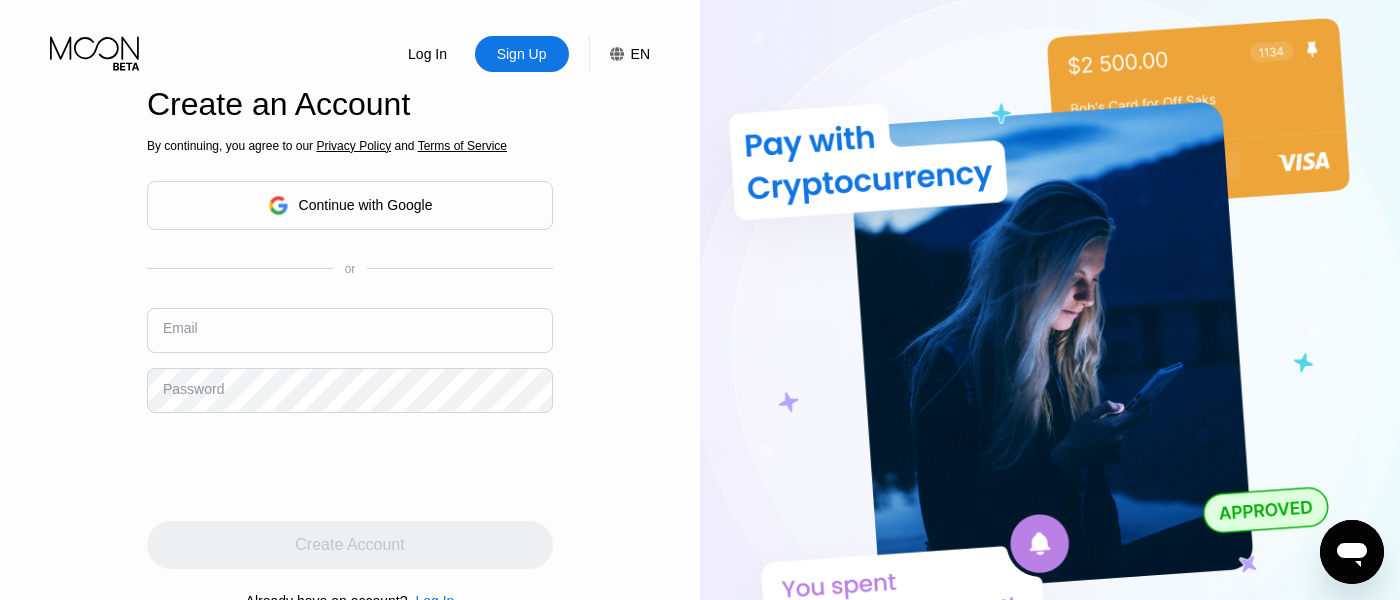 click at bounding box center (350, 330) 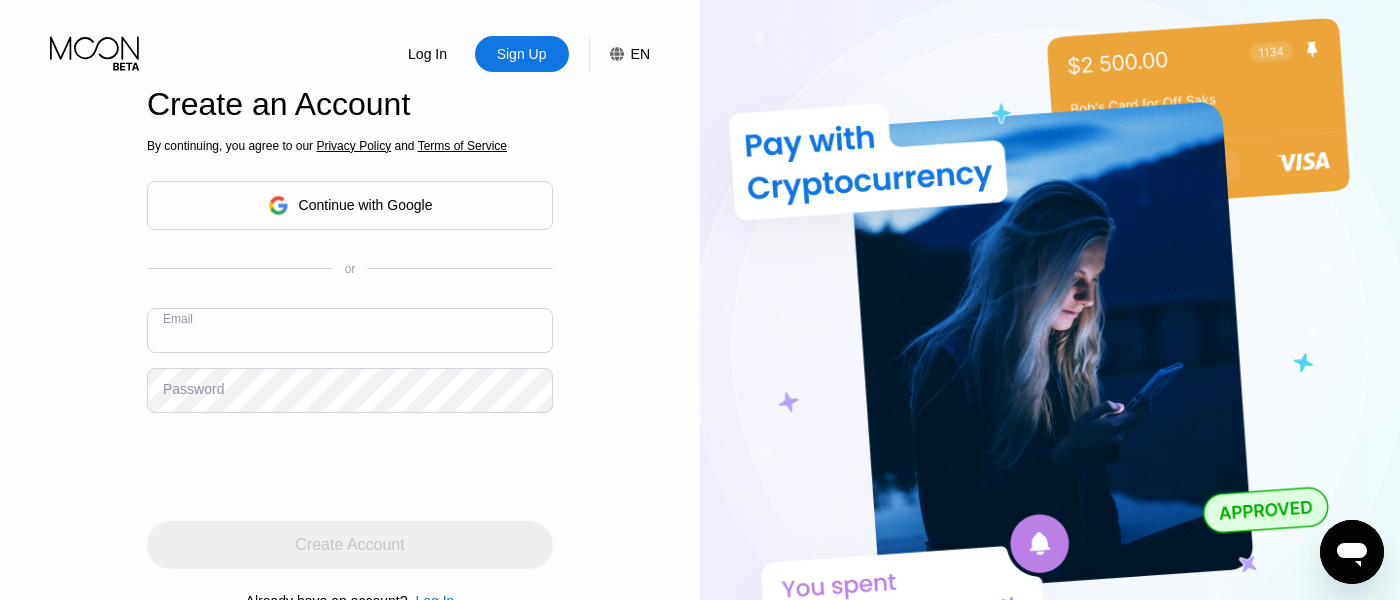 paste on "[EMAIL]" 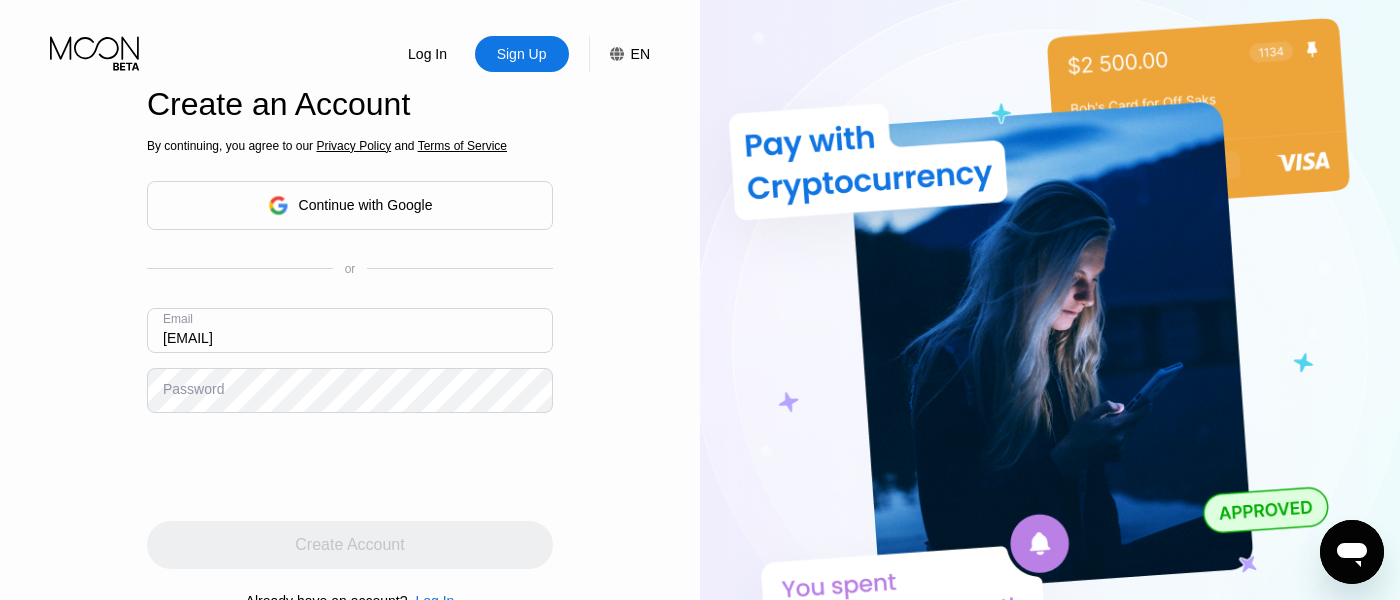type on "[EMAIL]" 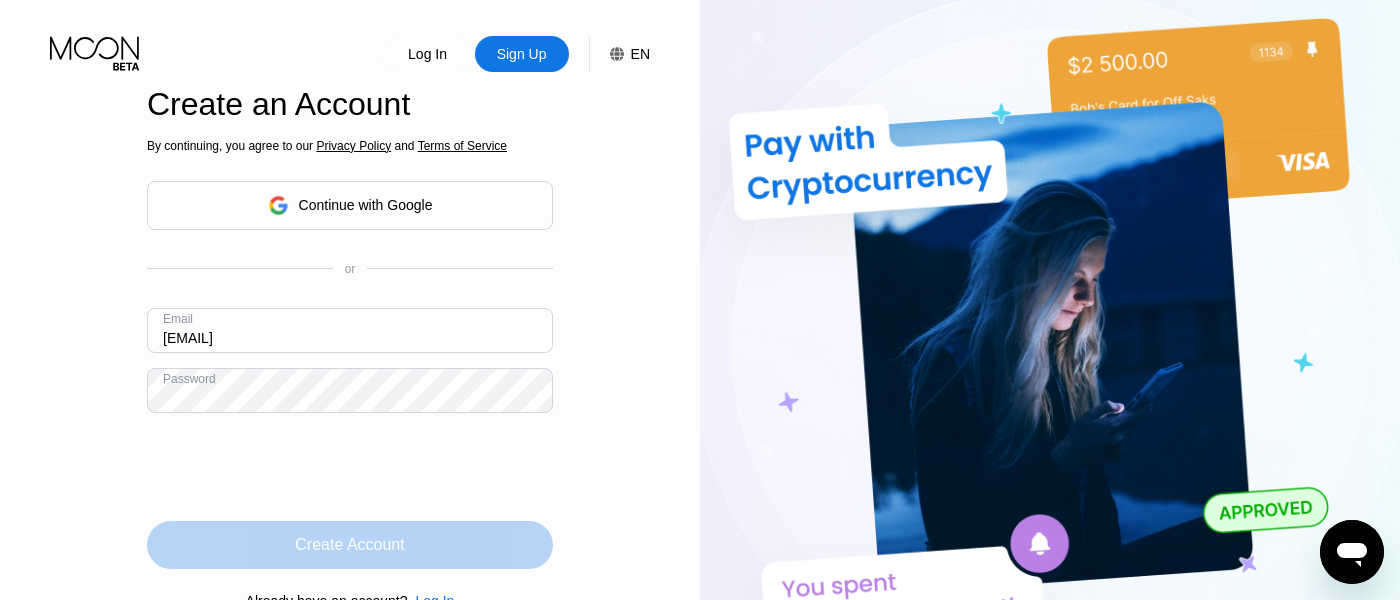 click on "Create Account" at bounding box center (350, 545) 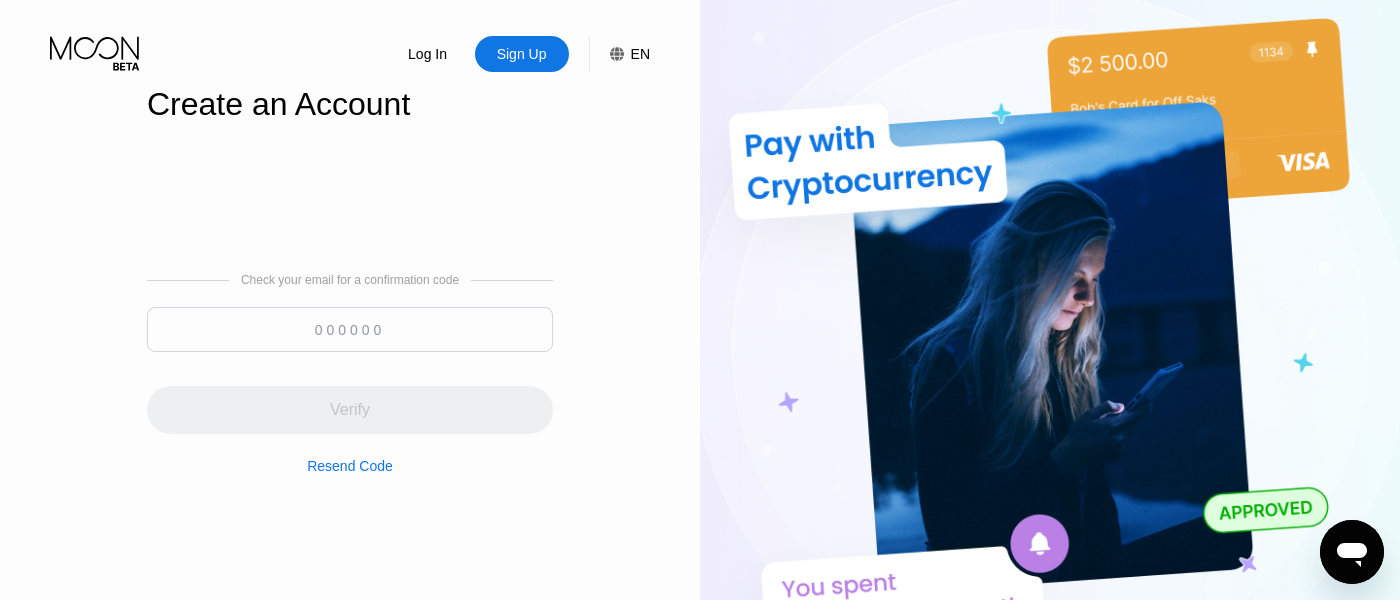click at bounding box center (350, 329) 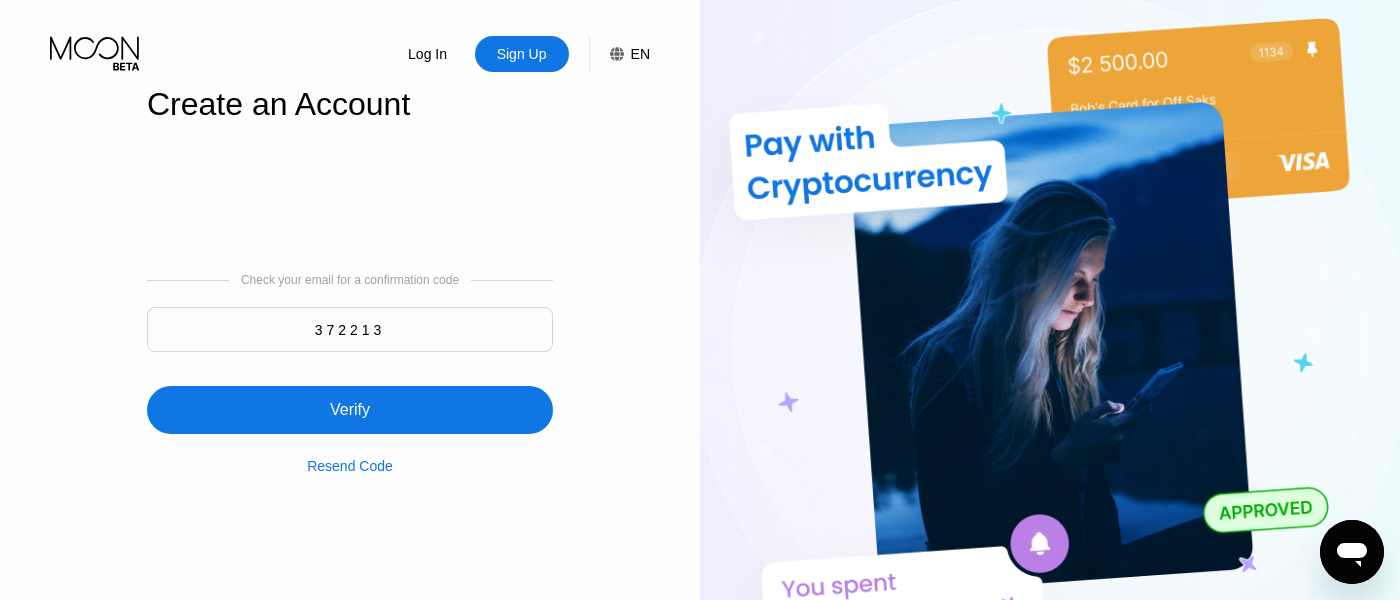 type on "372213" 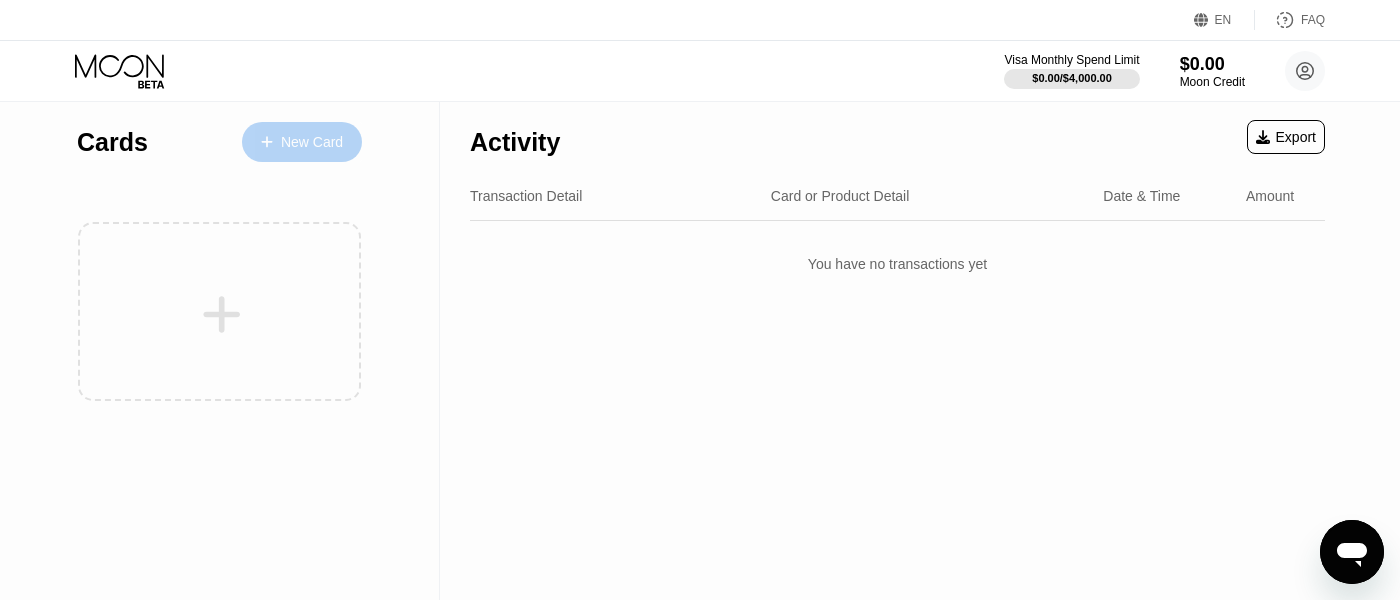 click on "New Card" at bounding box center [312, 142] 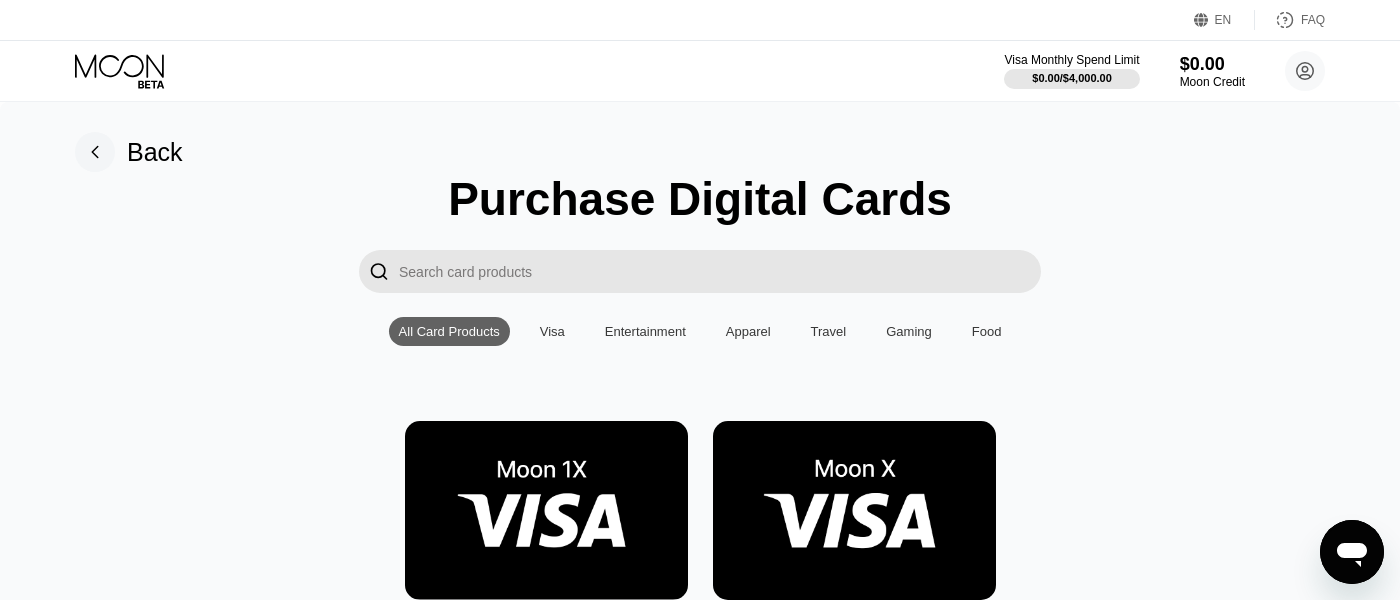 scroll, scrollTop: 108, scrollLeft: 0, axis: vertical 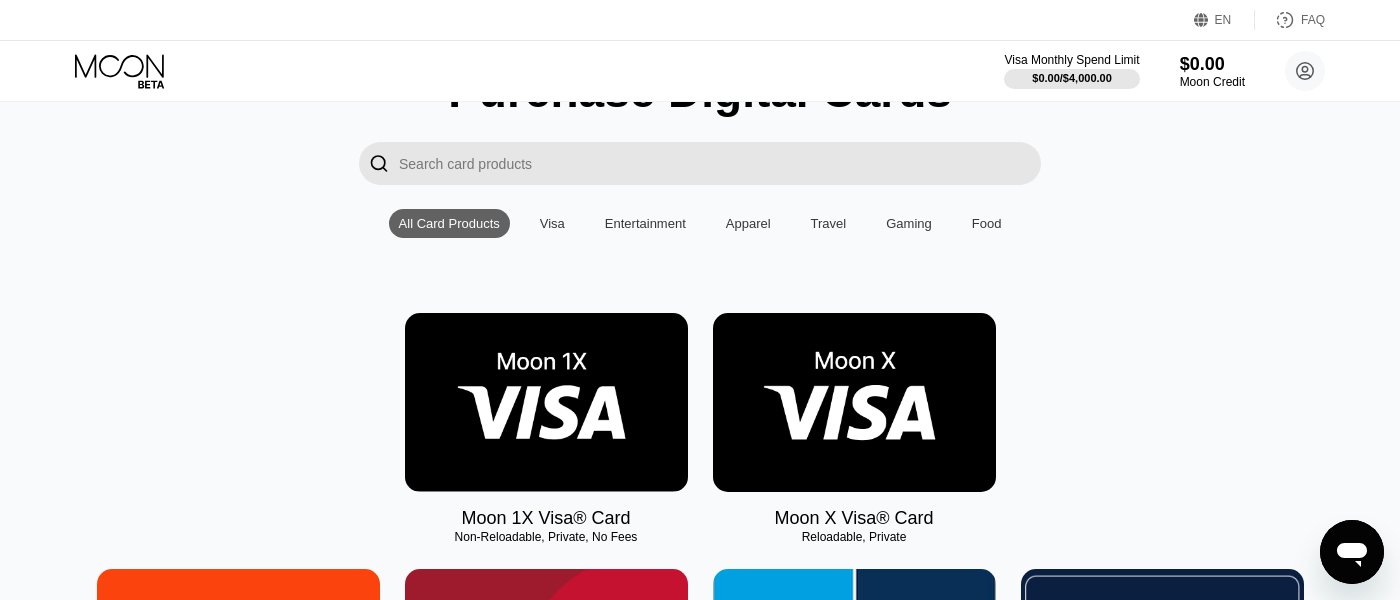 click at bounding box center (546, 402) 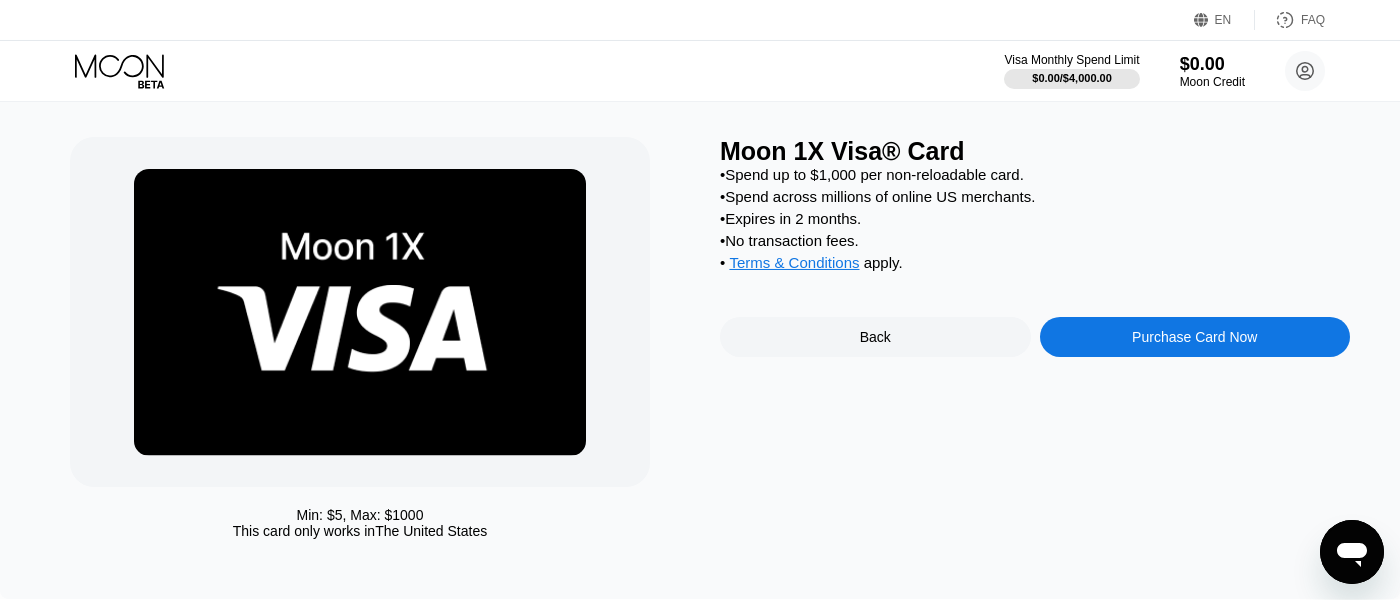 scroll, scrollTop: 0, scrollLeft: 0, axis: both 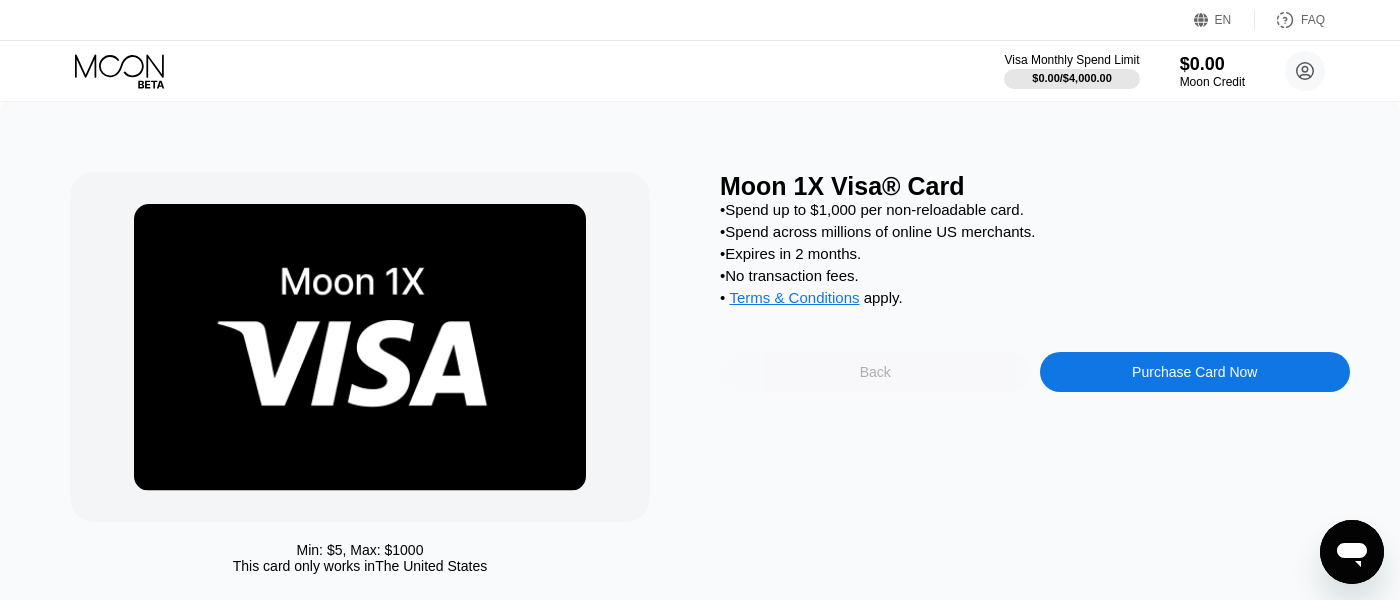 click on "Back" at bounding box center (875, 372) 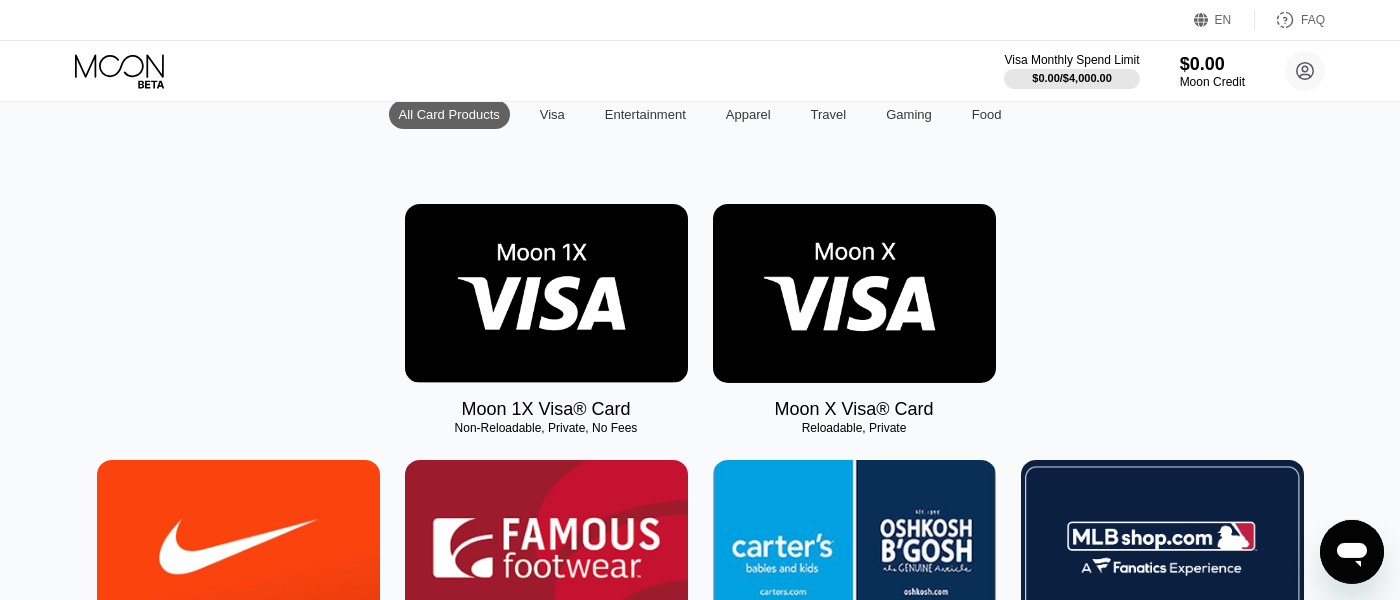 scroll, scrollTop: 0, scrollLeft: 0, axis: both 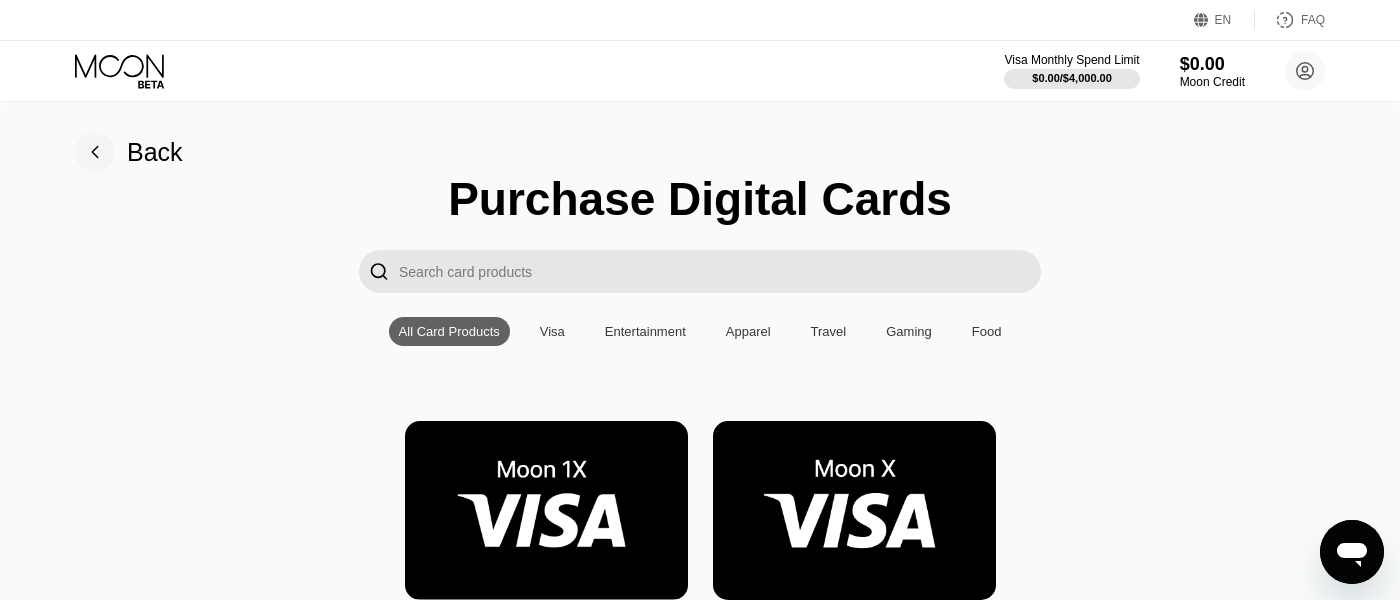 click at bounding box center [854, 510] 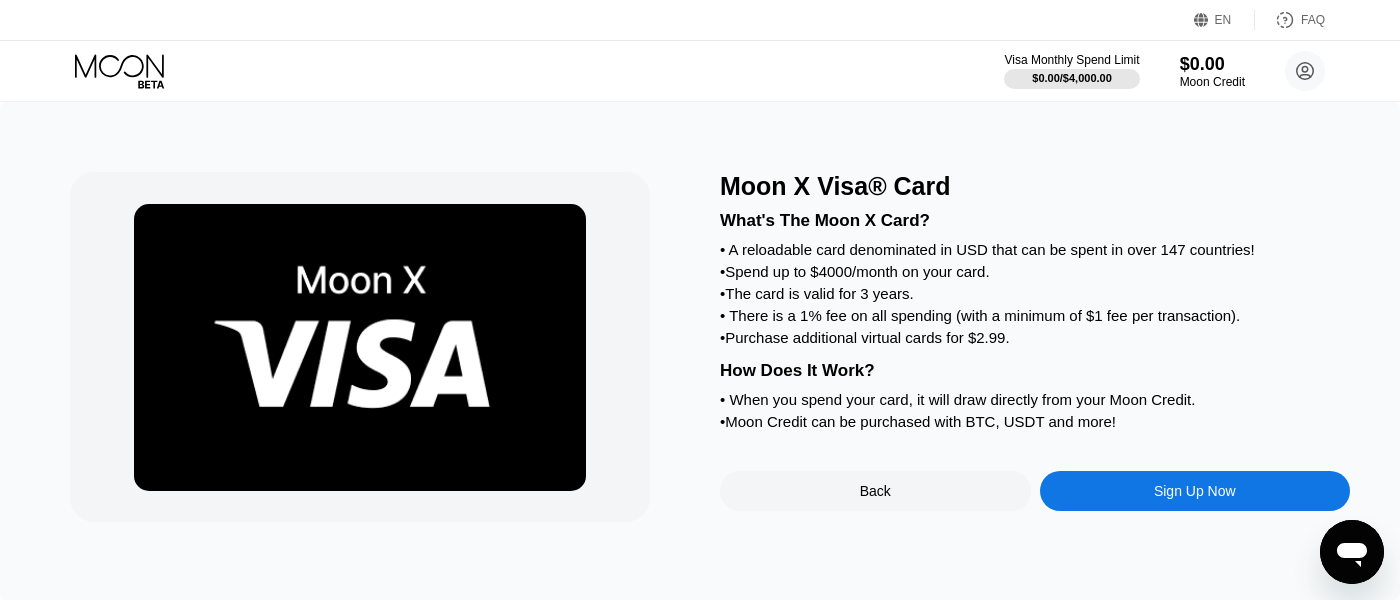 click on "Sign Up Now" at bounding box center (1195, 491) 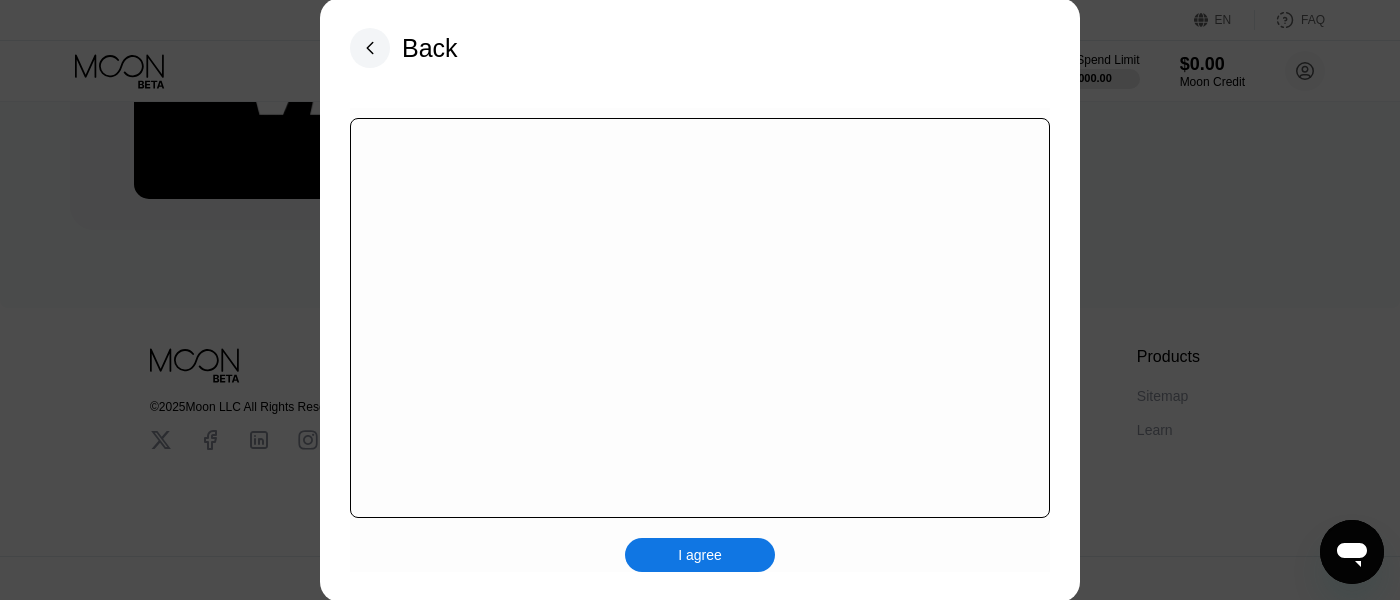 scroll, scrollTop: 0, scrollLeft: 0, axis: both 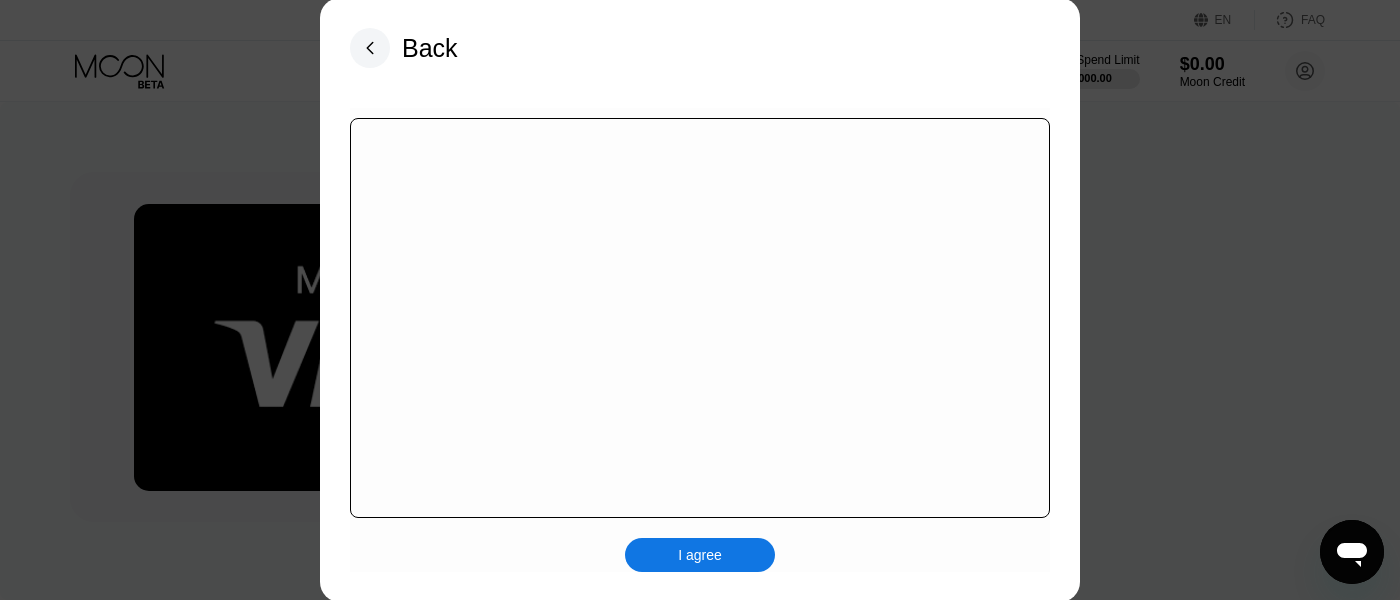 click 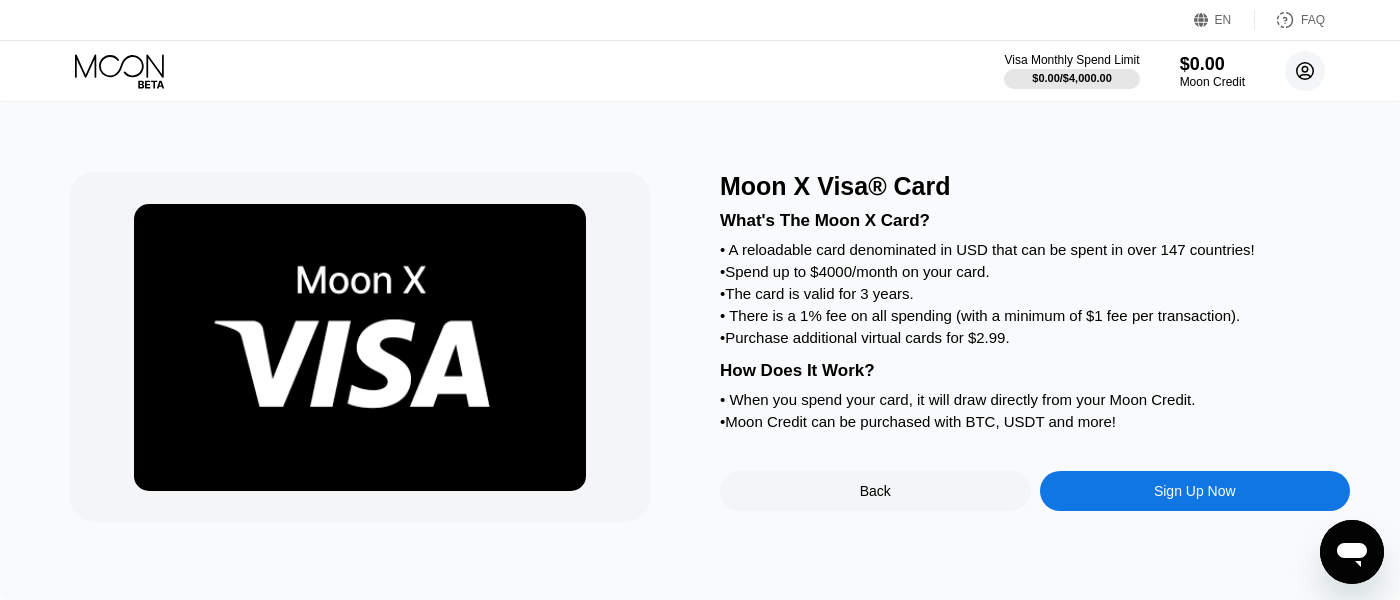 click 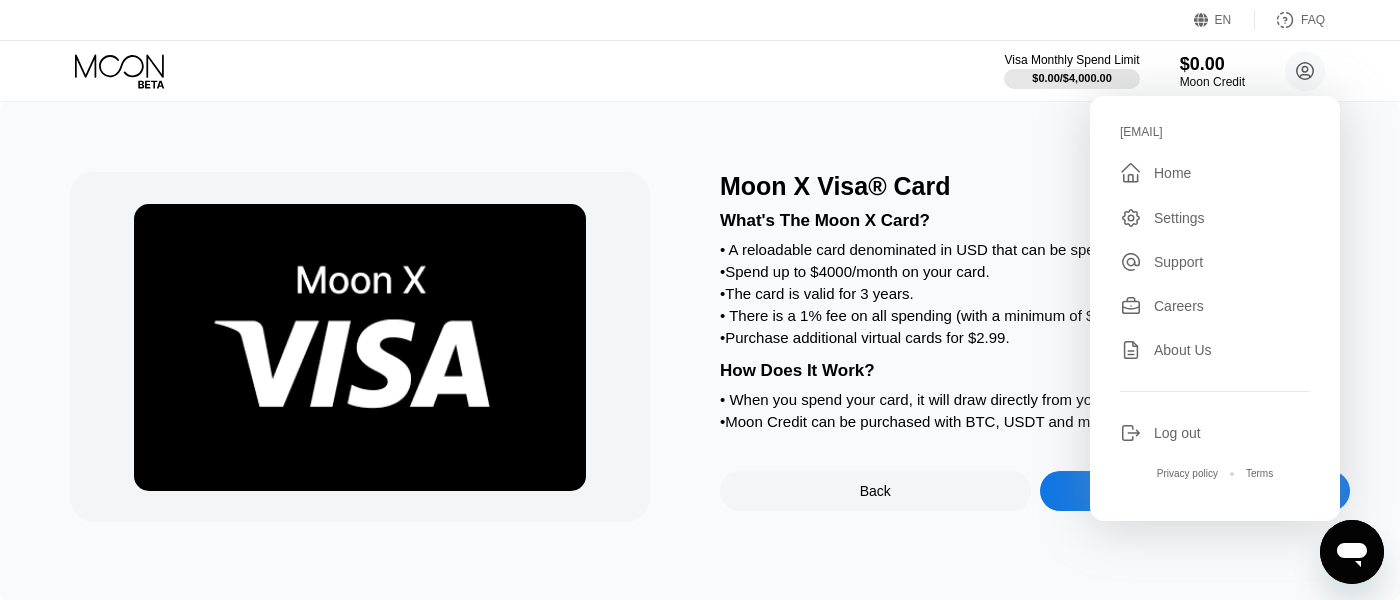 click on "[EMAIL] Home Settings Support Careers About Us Log out Privacy policy Terms" at bounding box center [1215, 308] 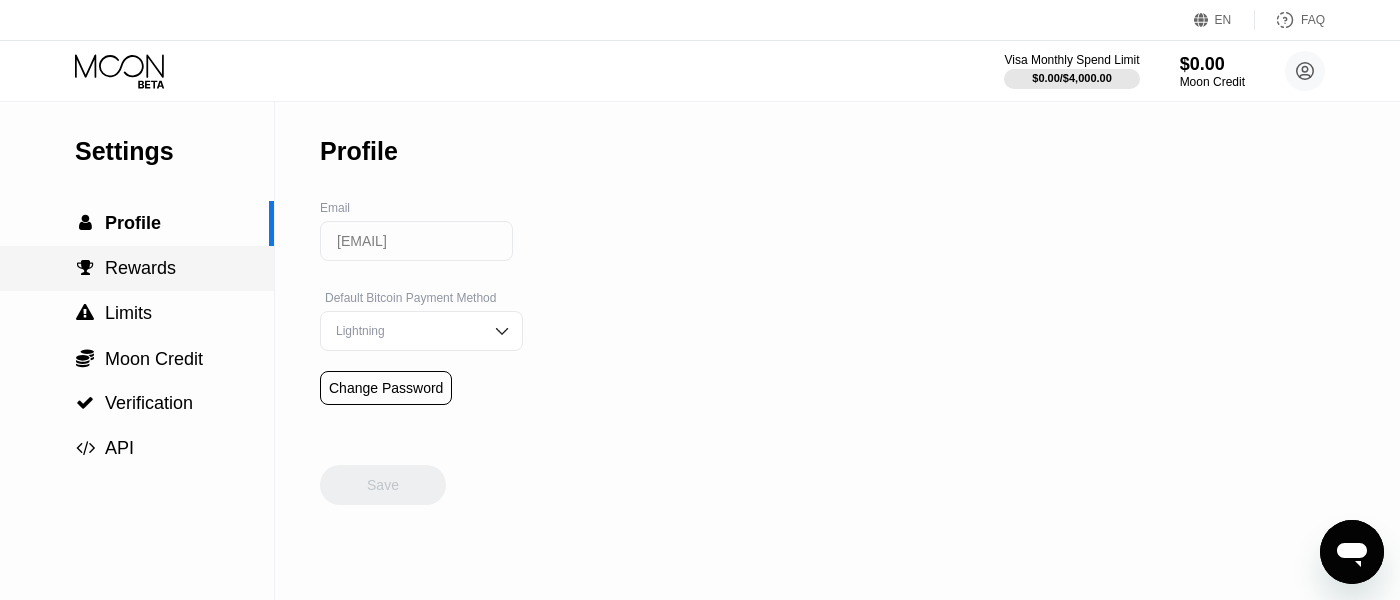 click on " Rewards" at bounding box center [137, 268] 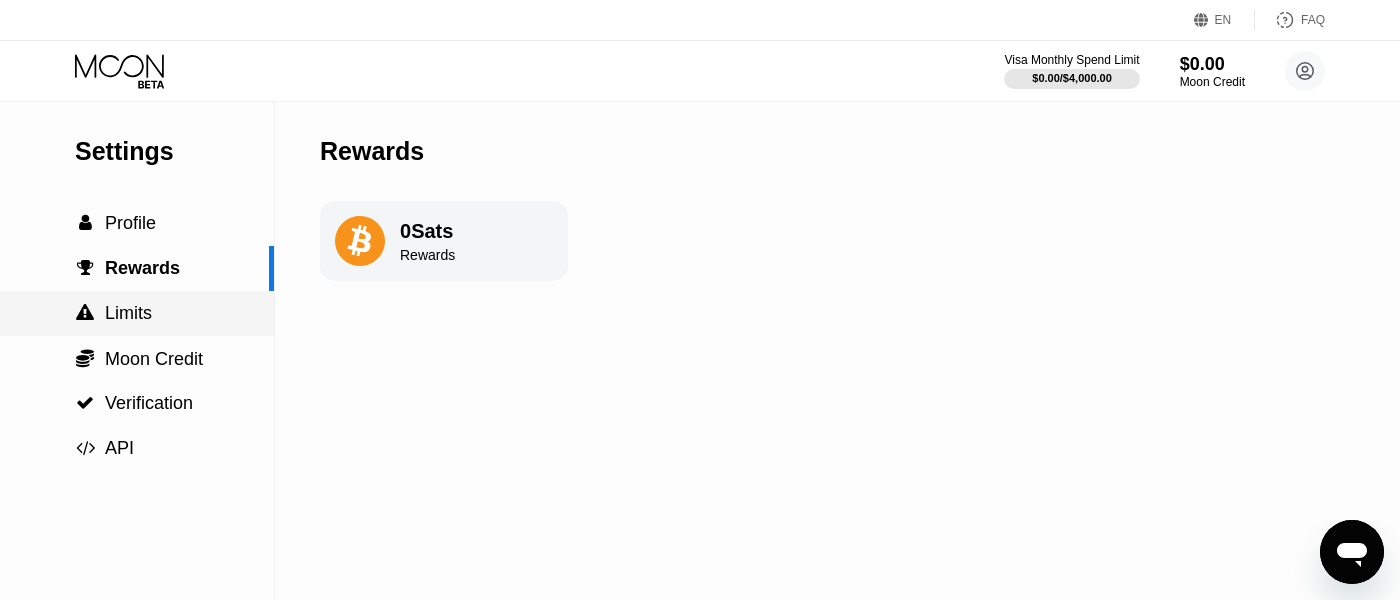 click on " Limits" at bounding box center [137, 313] 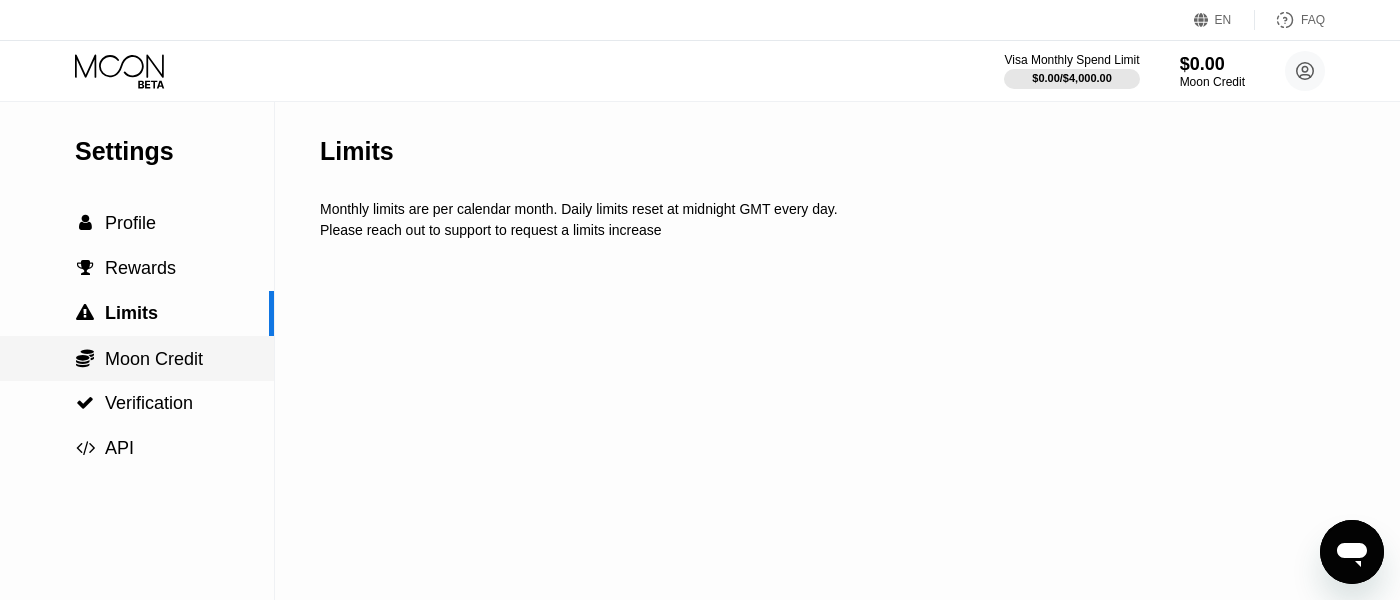 click on "Moon Credit" at bounding box center (154, 359) 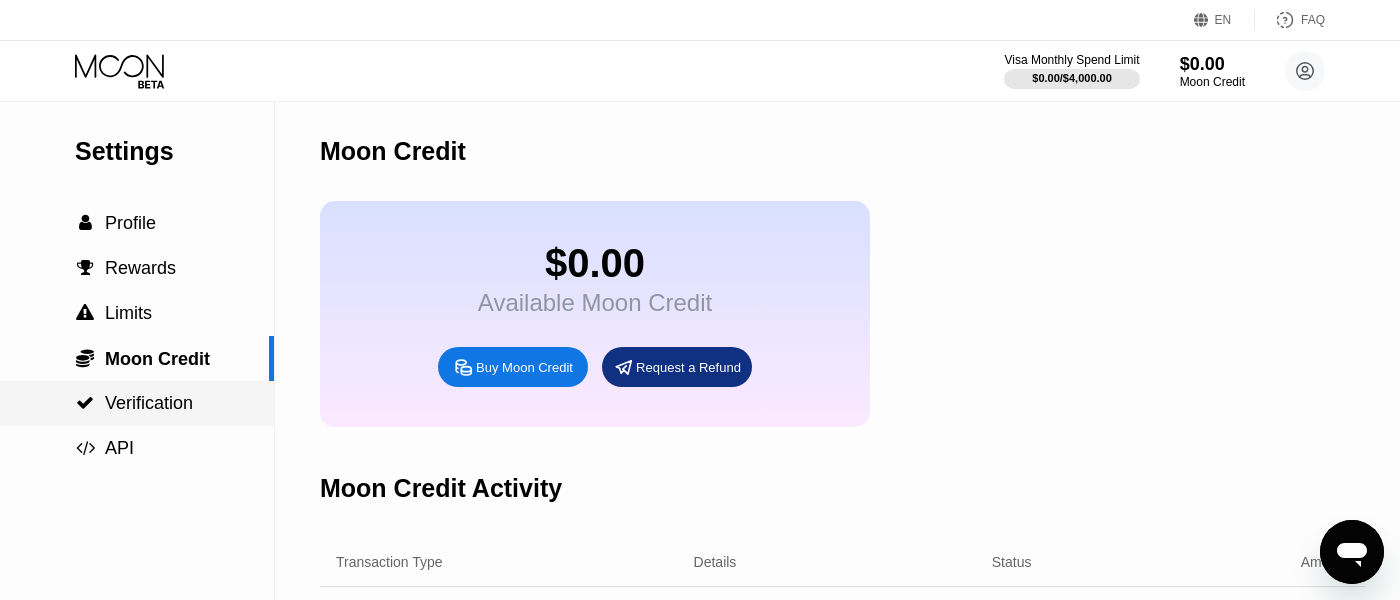 click on " Verification" at bounding box center (137, 403) 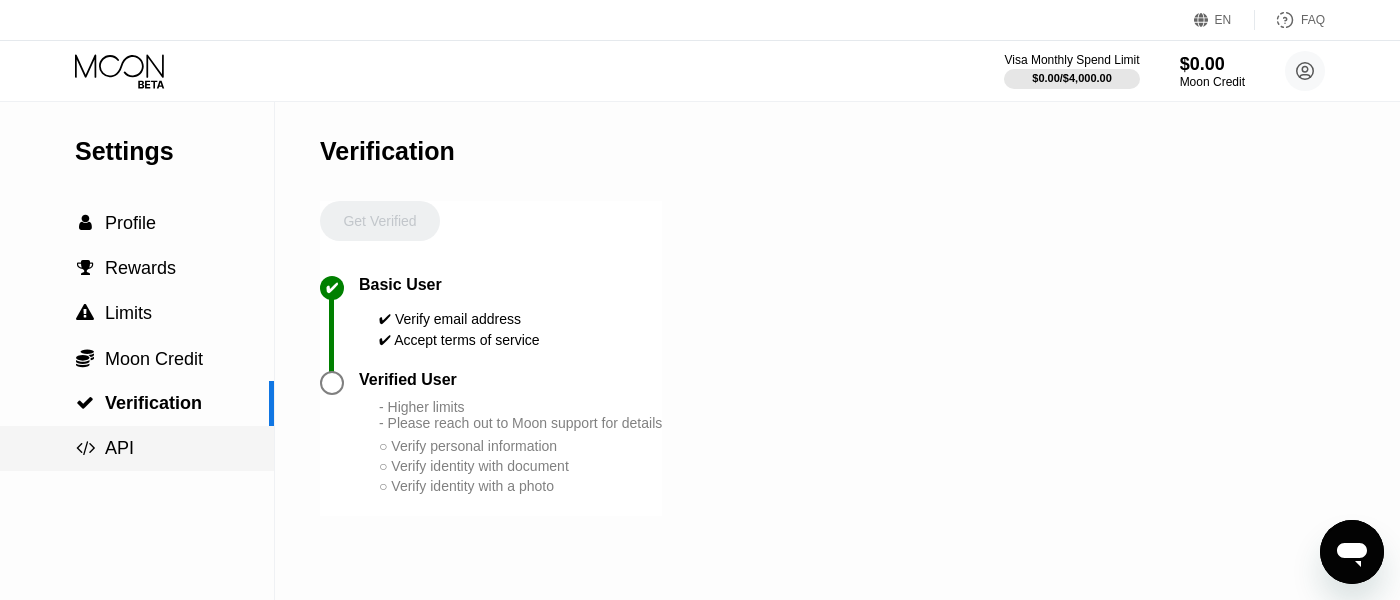 click on " API" at bounding box center [137, 448] 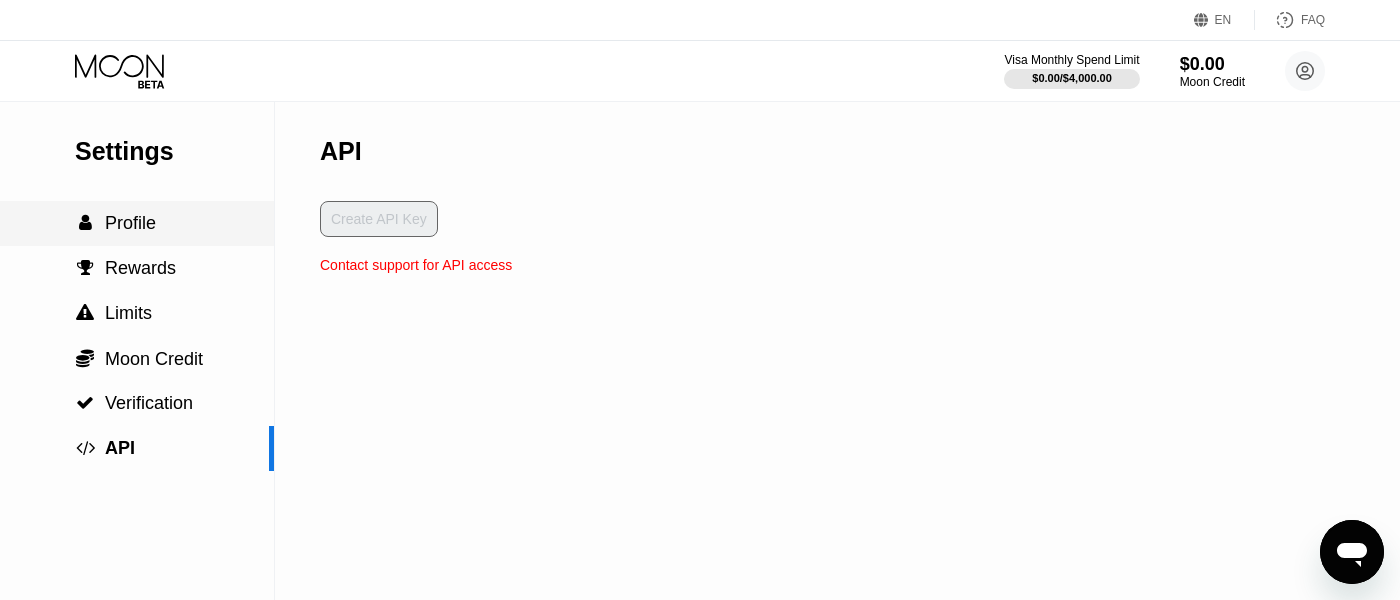 click on "Profile" at bounding box center (130, 223) 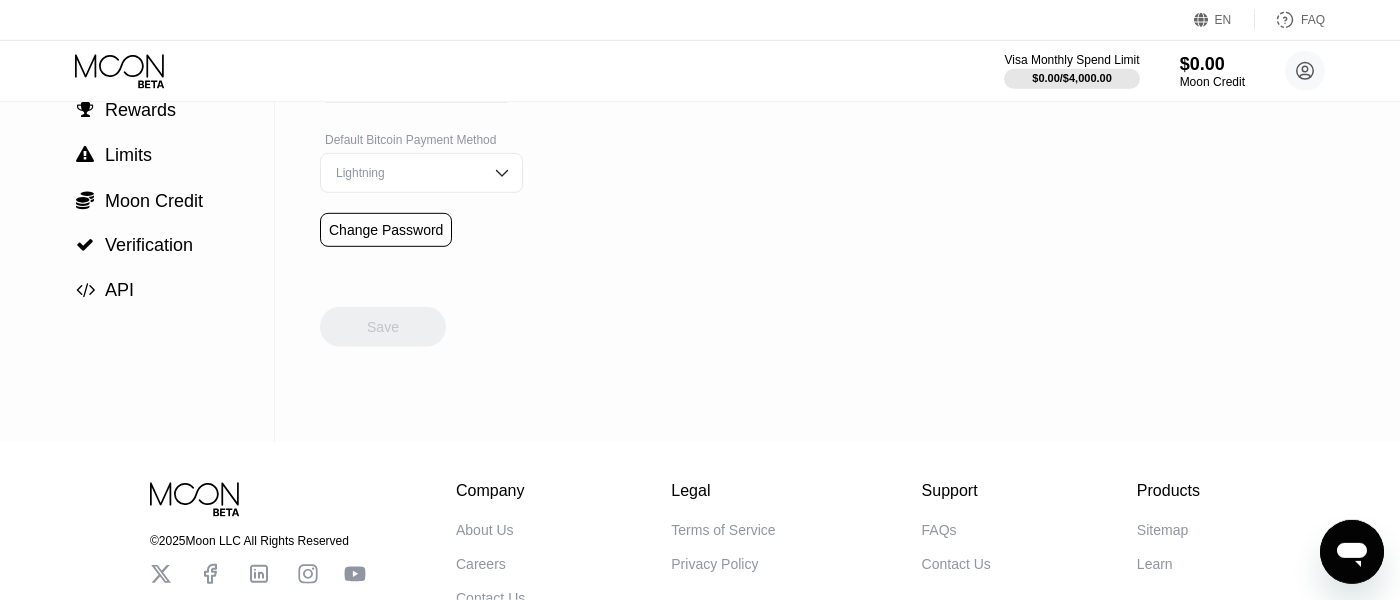 scroll, scrollTop: 216, scrollLeft: 0, axis: vertical 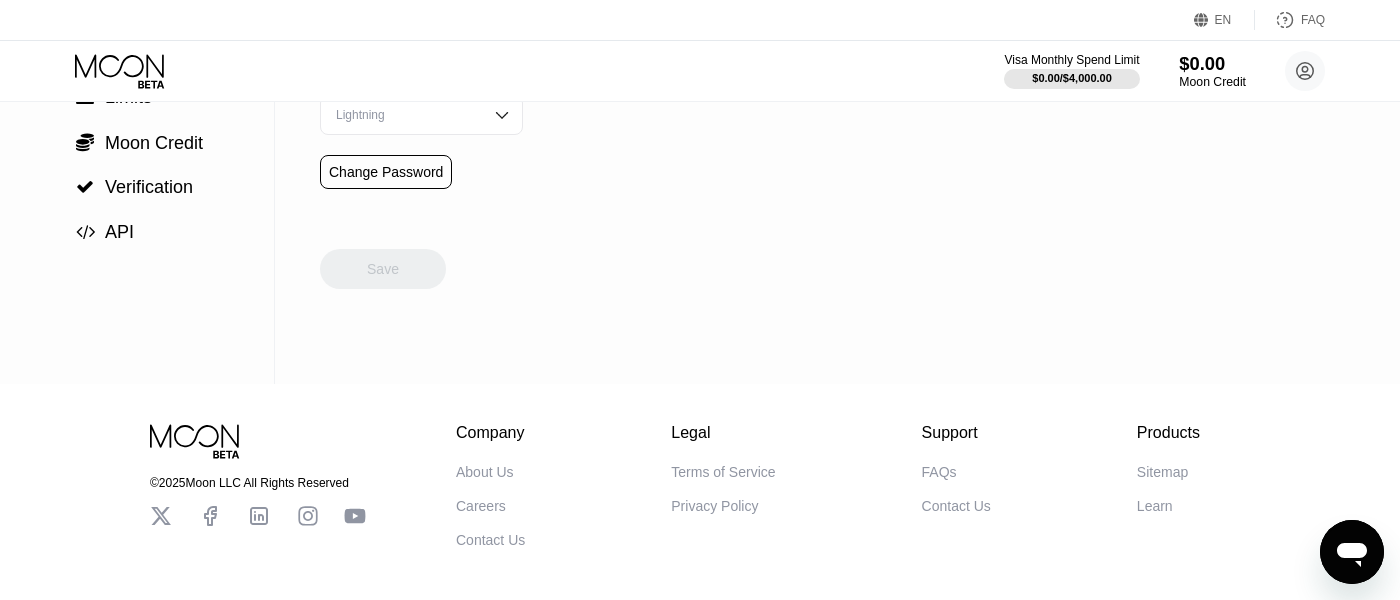 click on "$0.00" at bounding box center (1212, 63) 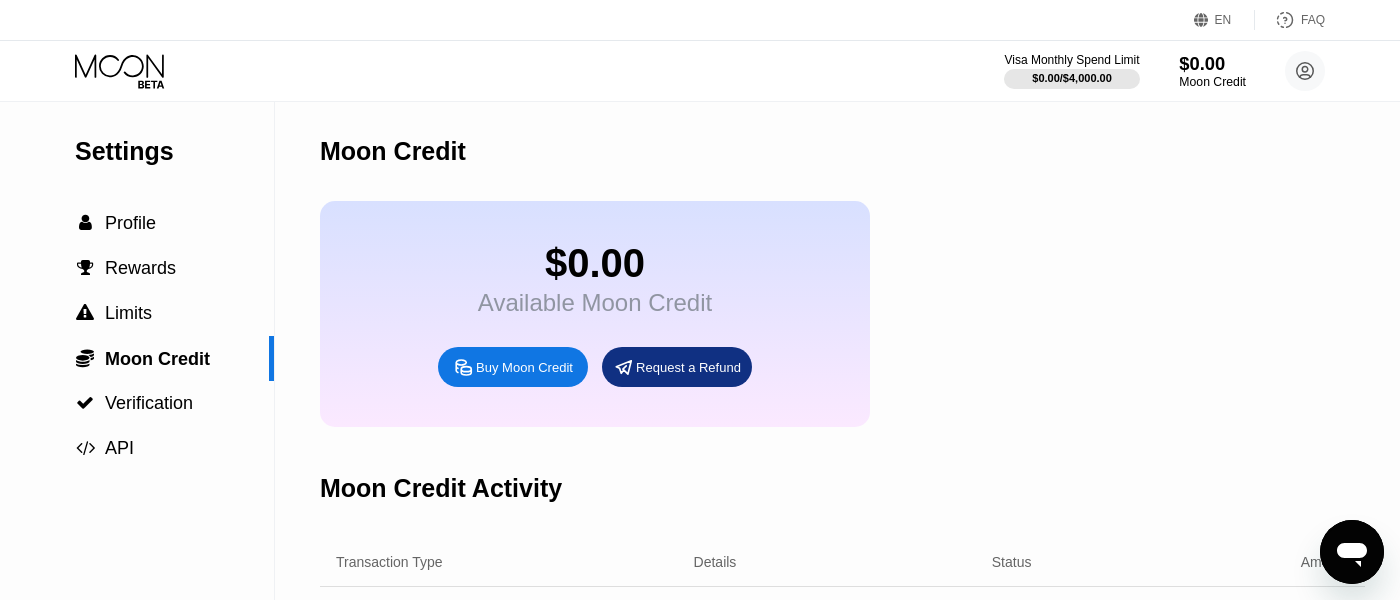 scroll, scrollTop: 0, scrollLeft: 0, axis: both 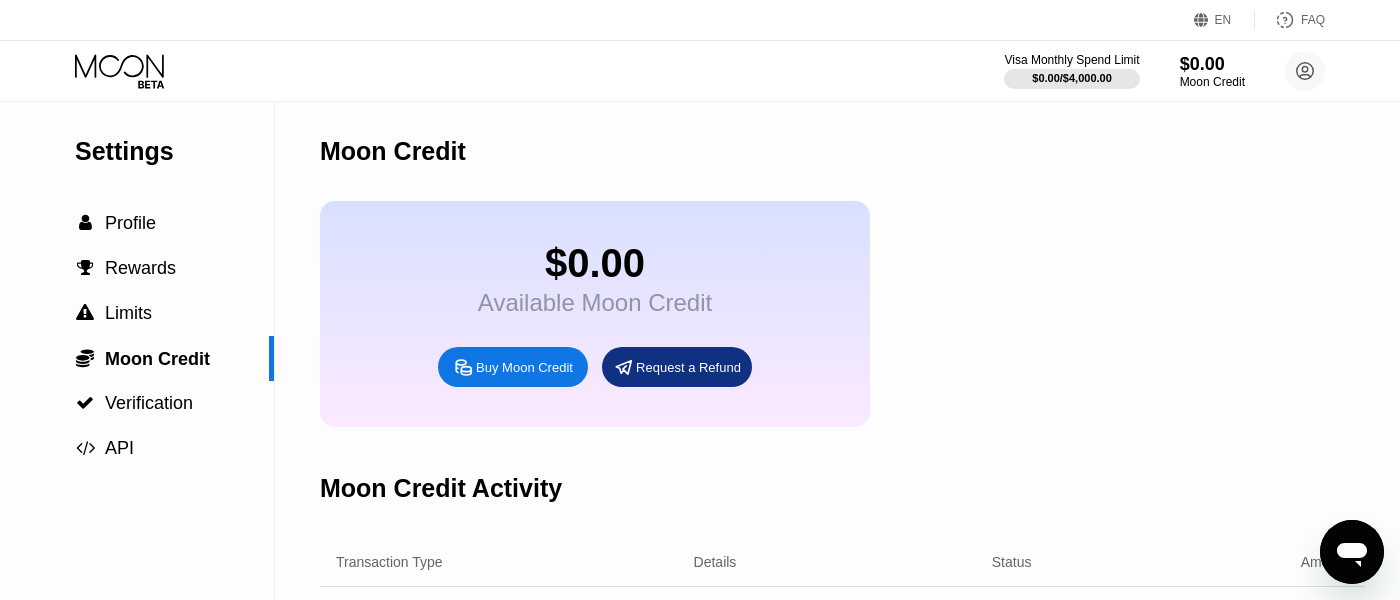 click on "Buy Moon Credit" at bounding box center [524, 367] 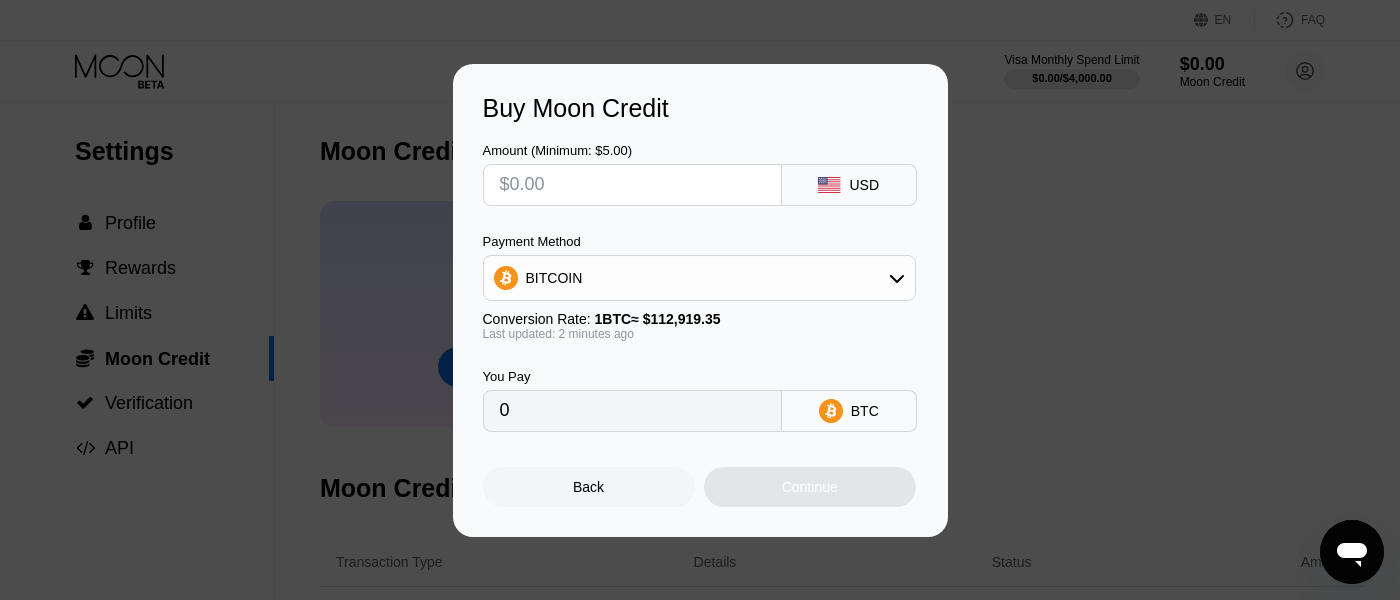 click on "BITCOIN" at bounding box center (699, 278) 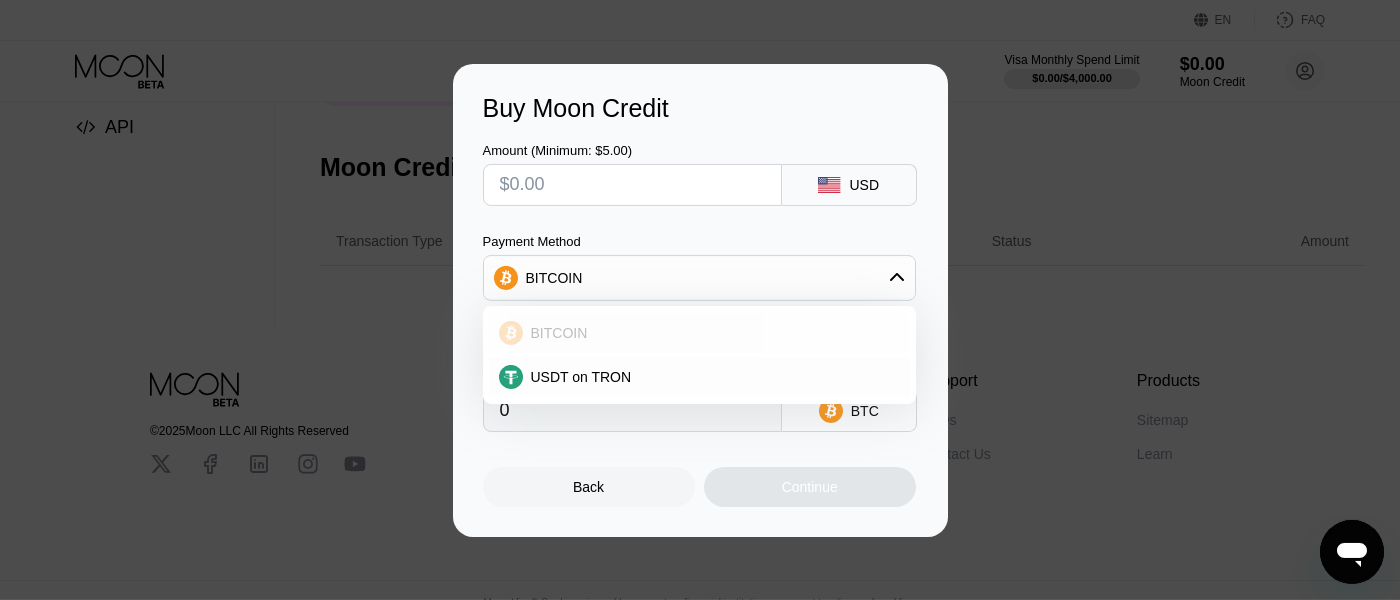 scroll, scrollTop: 324, scrollLeft: 0, axis: vertical 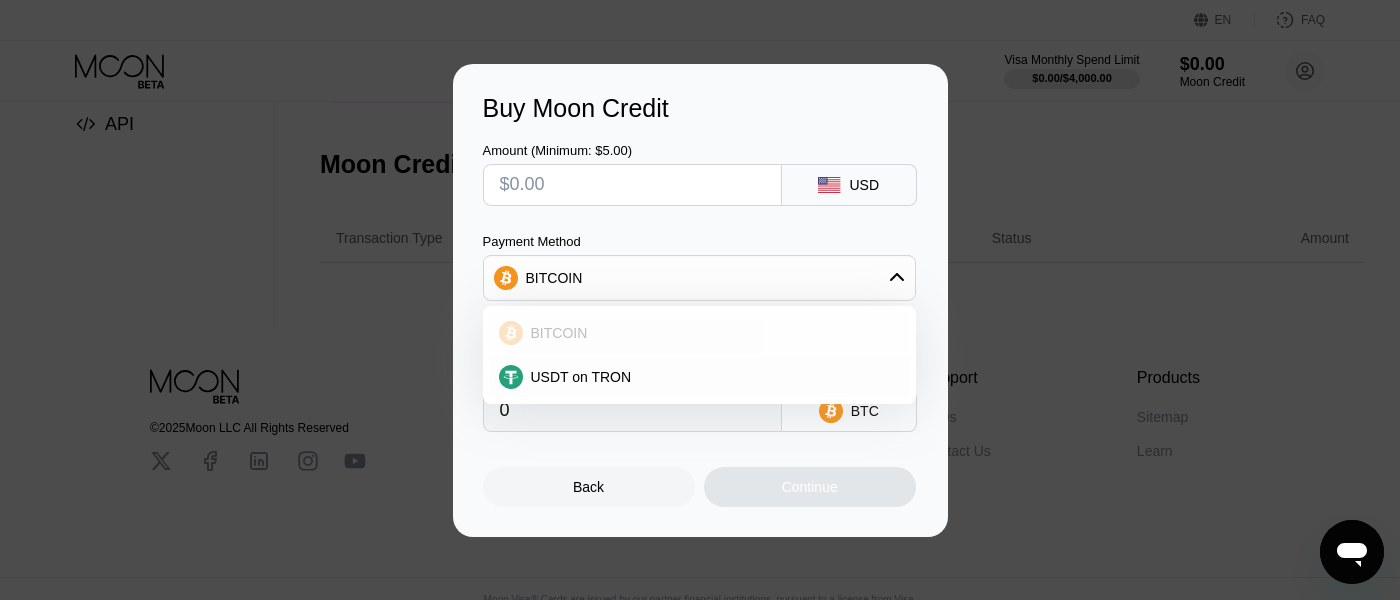 click on "BITCOIN" at bounding box center (699, 333) 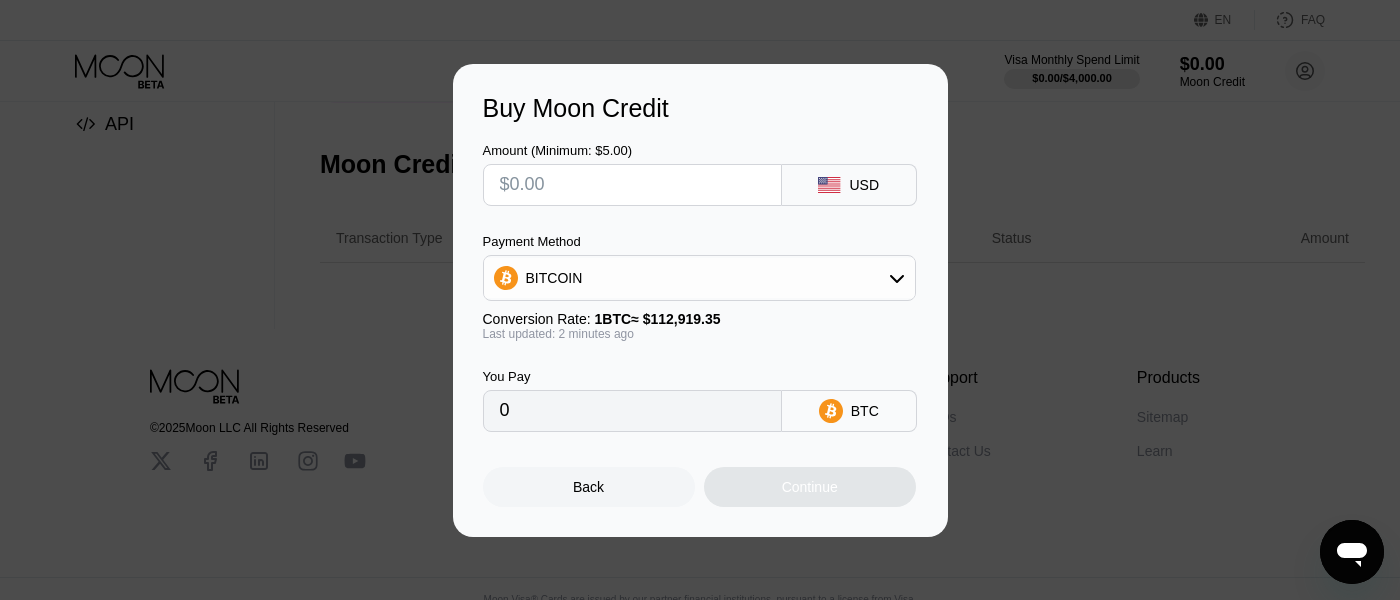 click 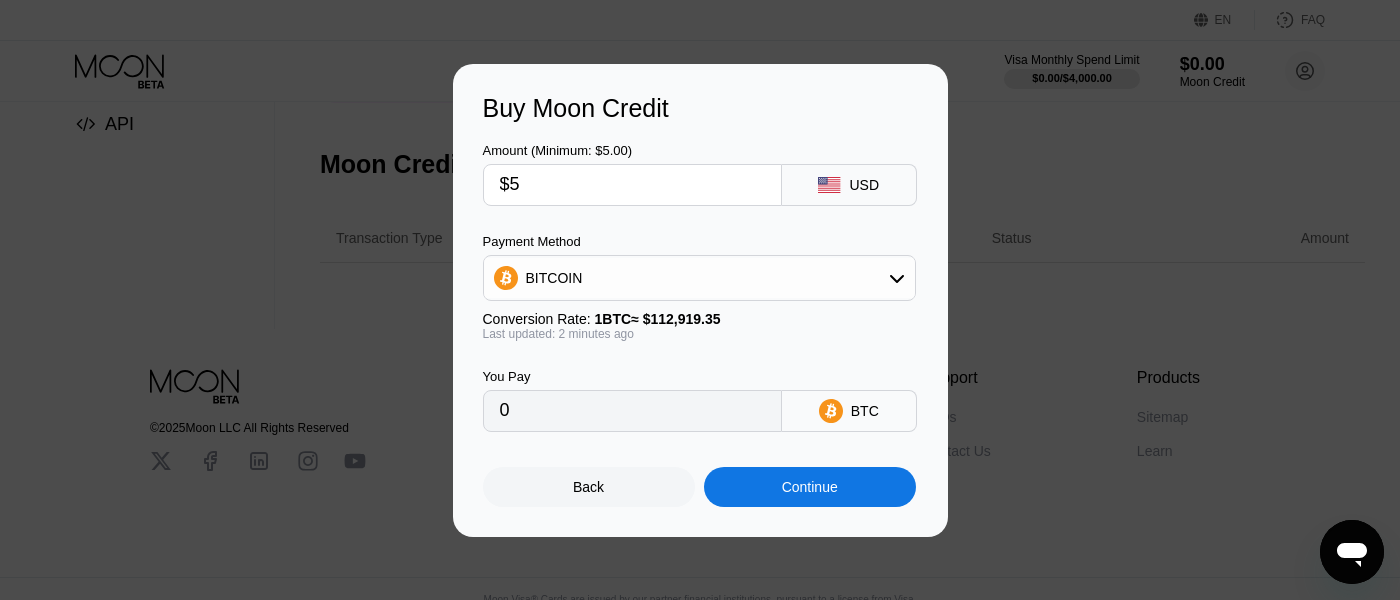 type on "0.00004428" 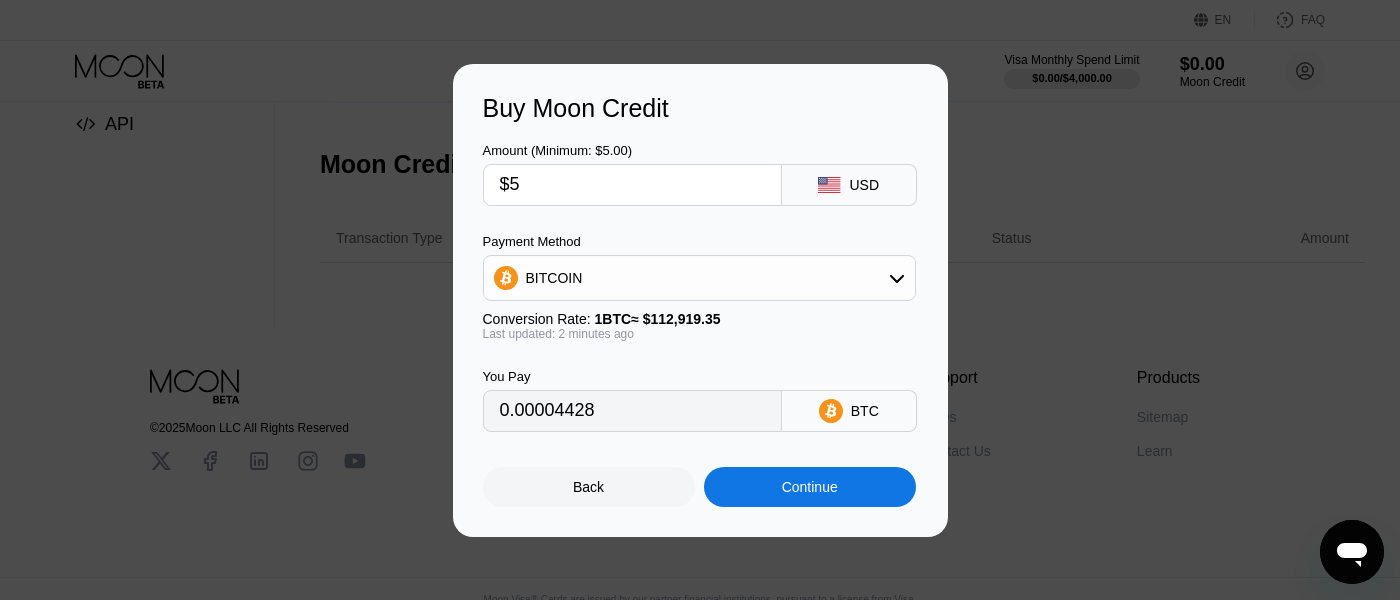type on "$5" 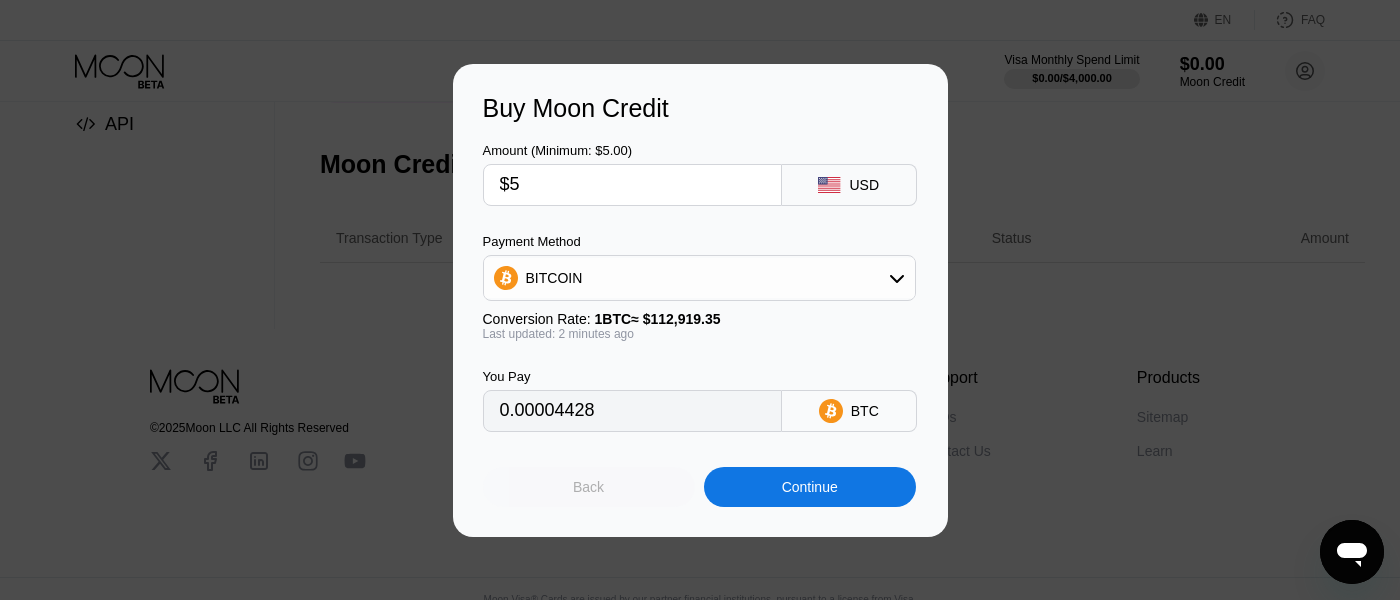 click on "Back" at bounding box center [589, 487] 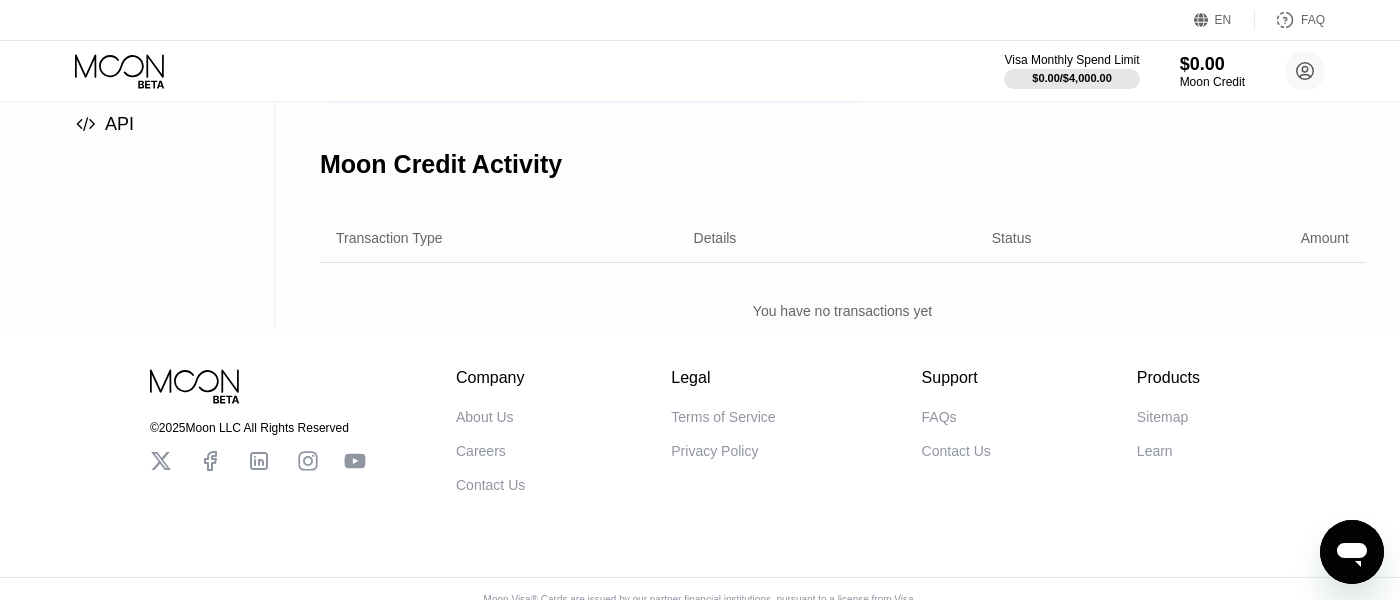 scroll, scrollTop: 0, scrollLeft: 0, axis: both 